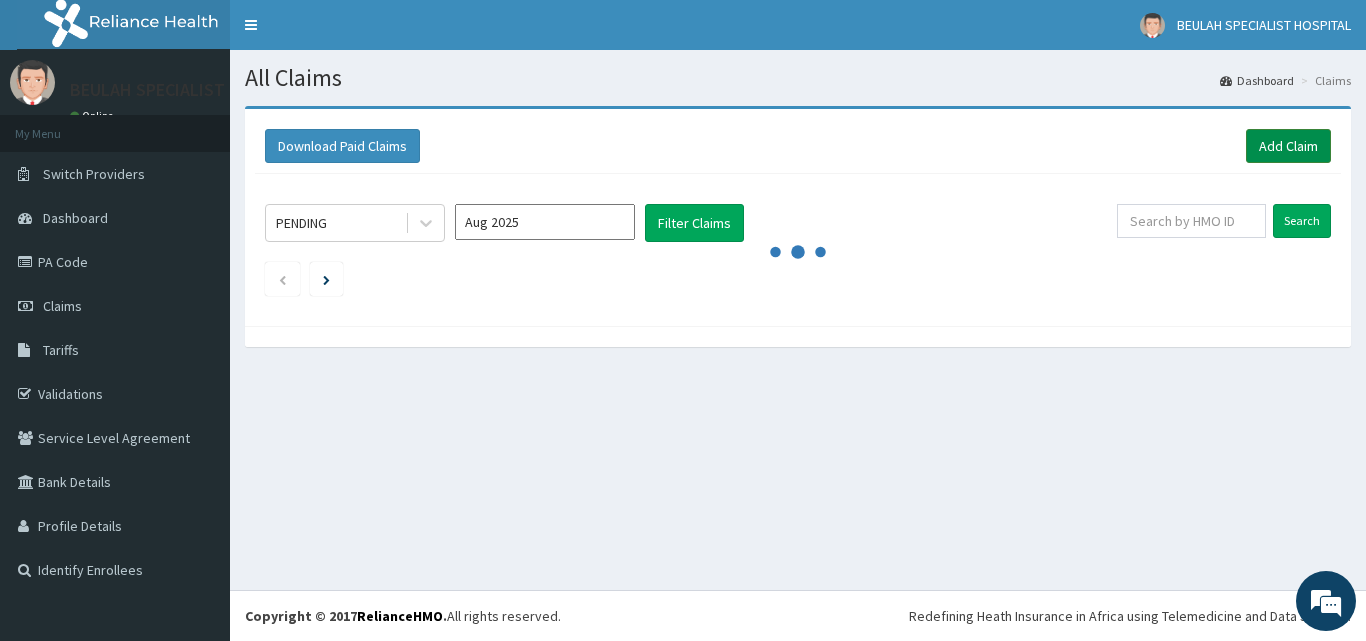 scroll, scrollTop: 0, scrollLeft: 0, axis: both 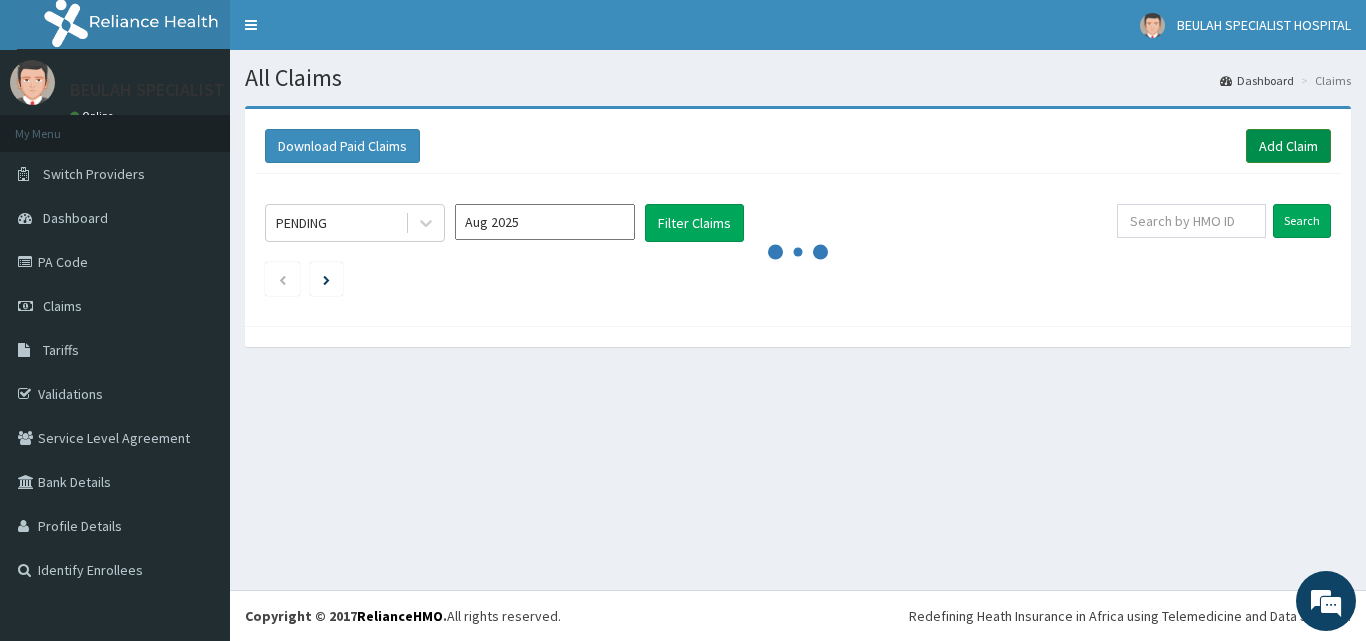 click on "Add Claim" at bounding box center [1288, 146] 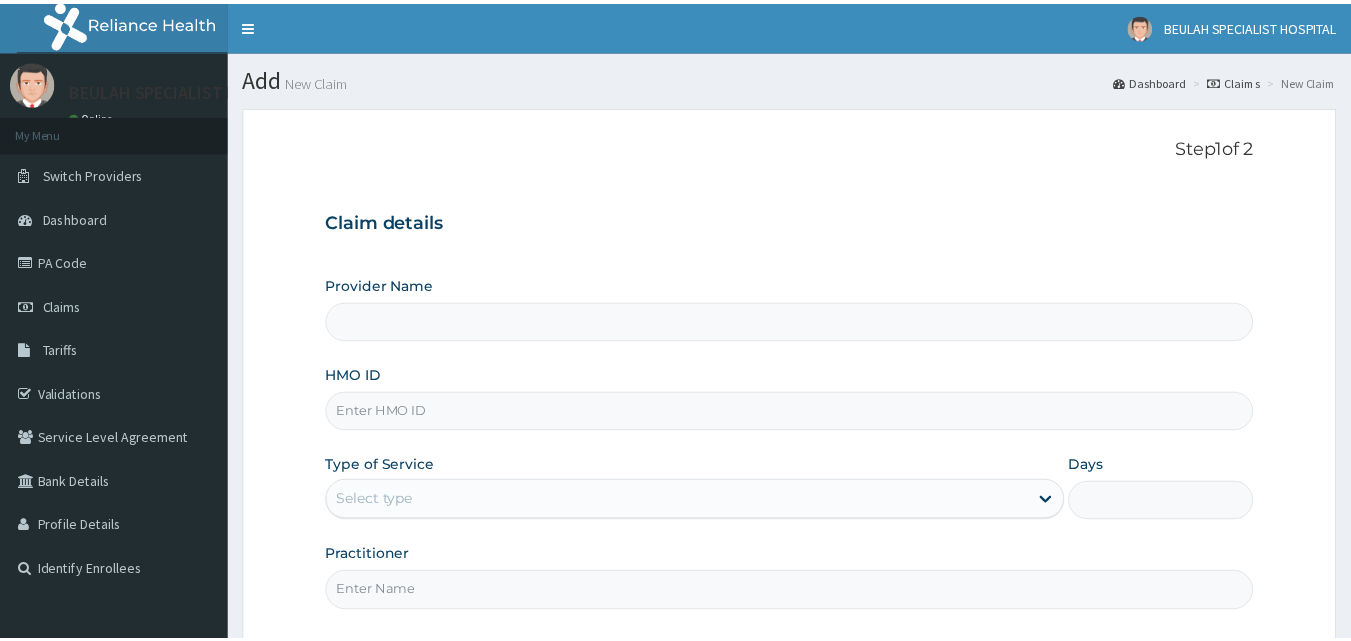 scroll, scrollTop: 0, scrollLeft: 0, axis: both 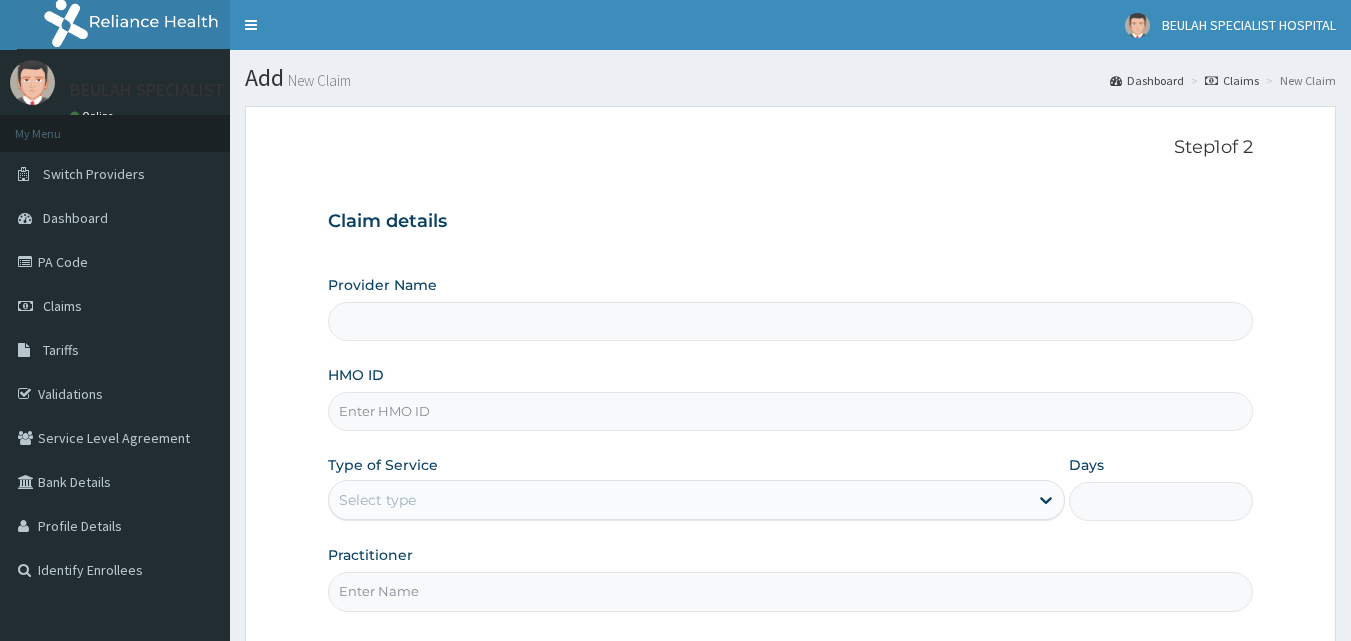 click on "Provider Name" at bounding box center (791, 321) 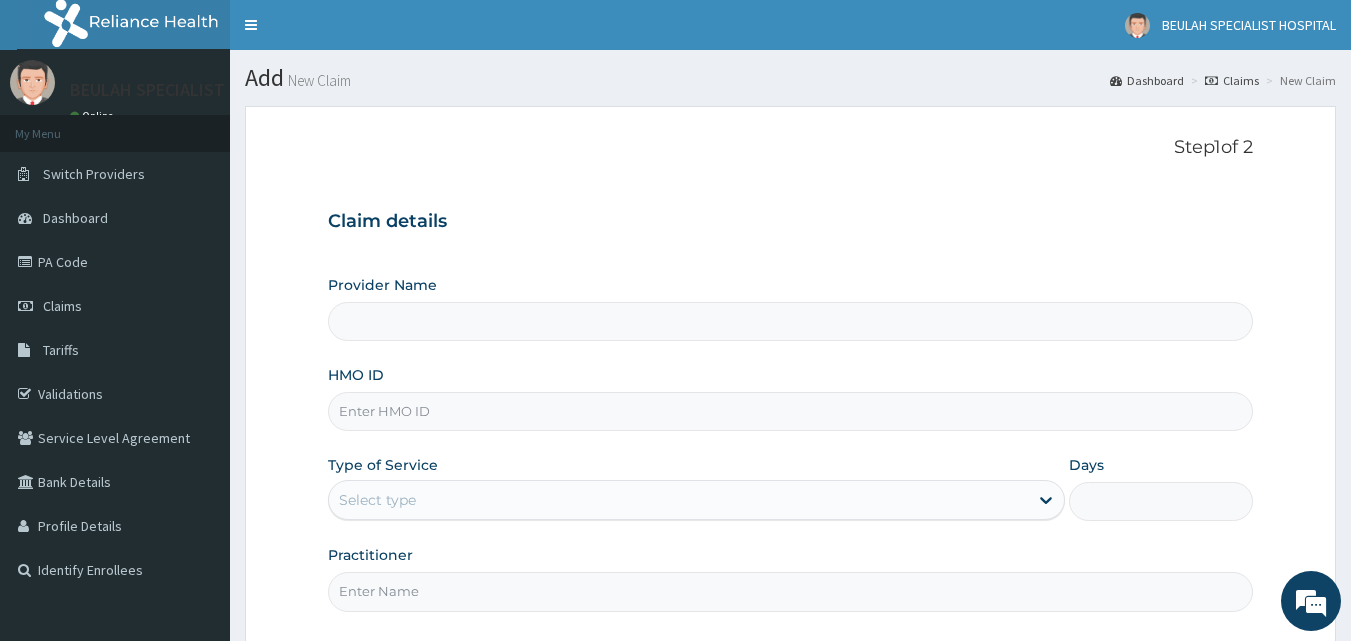 type on "BEULAH SPECIALIST HOSPITAL" 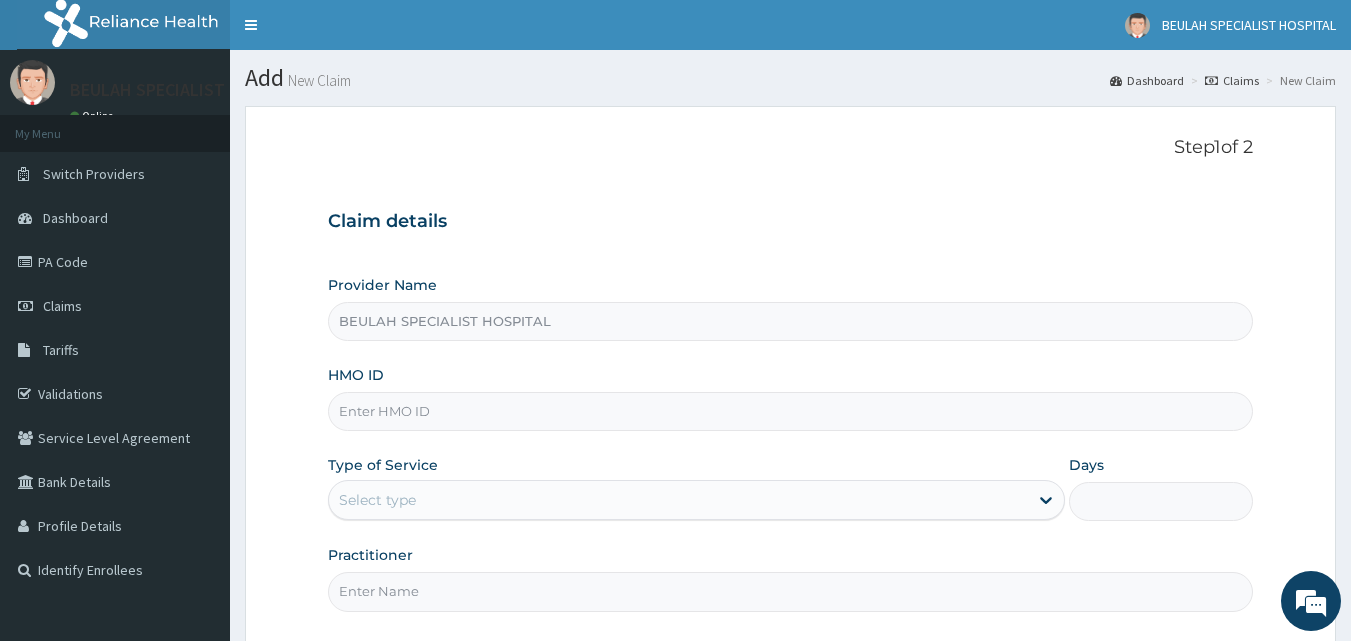 click on "HMO ID" at bounding box center (791, 411) 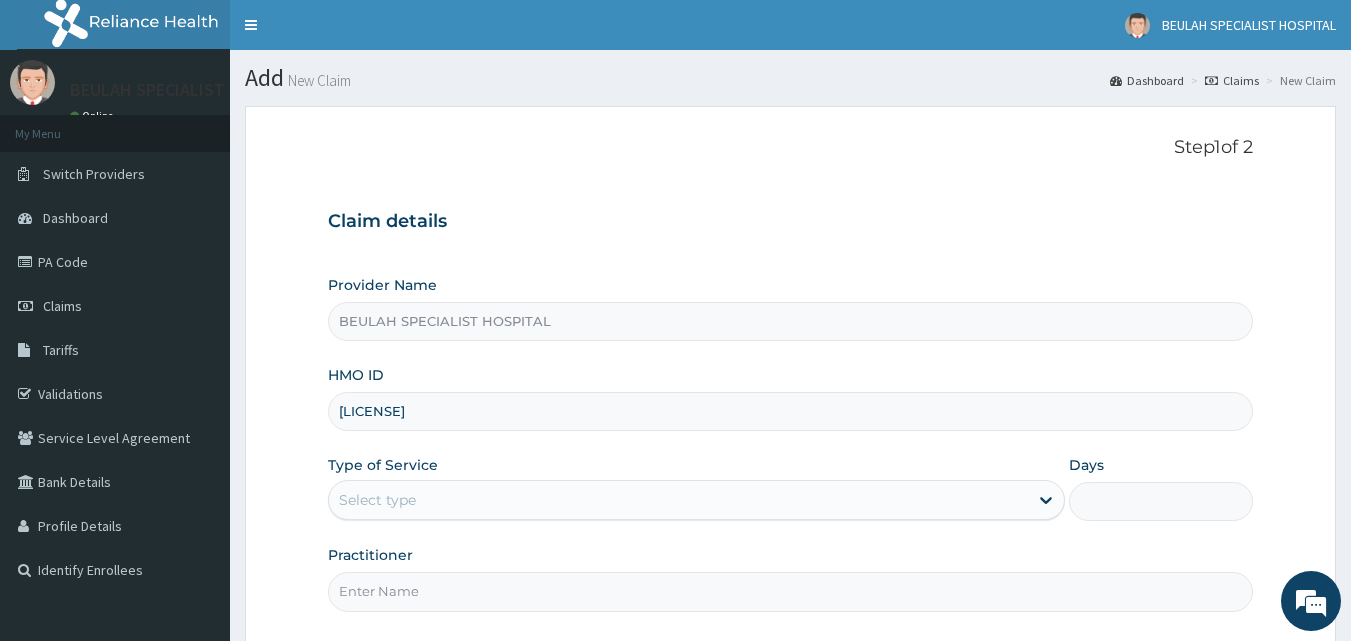 type on "ERM/10276/B" 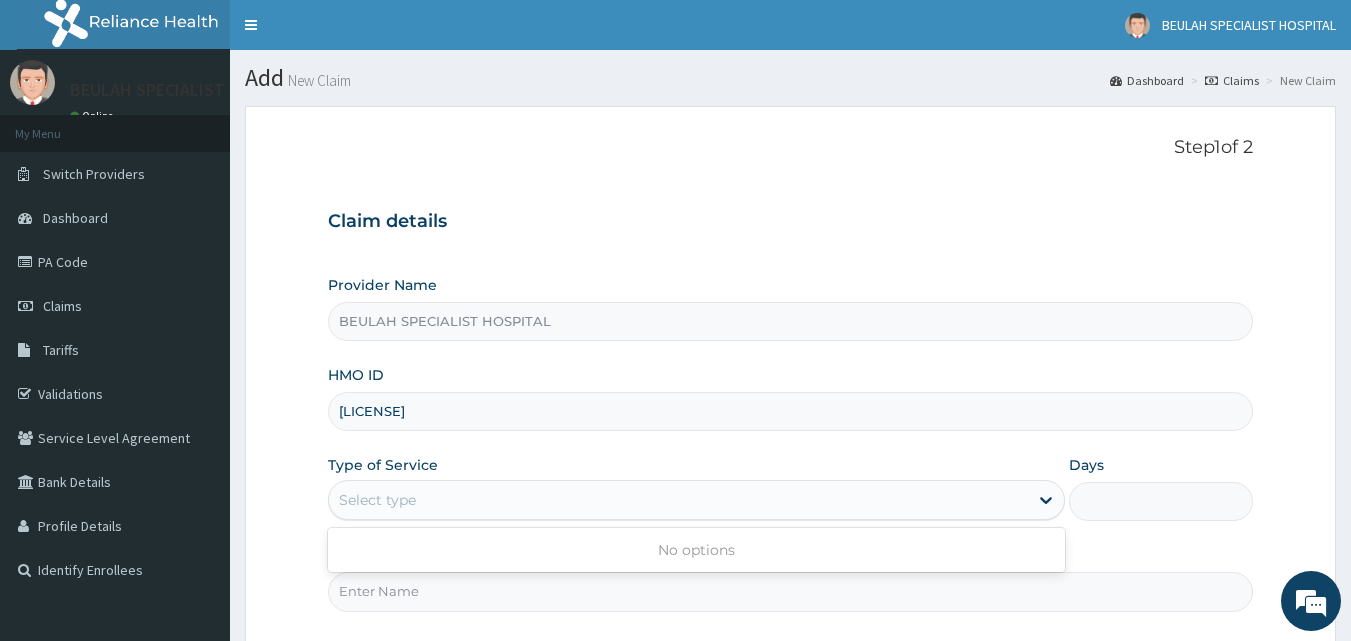 click on "Select type" at bounding box center (678, 500) 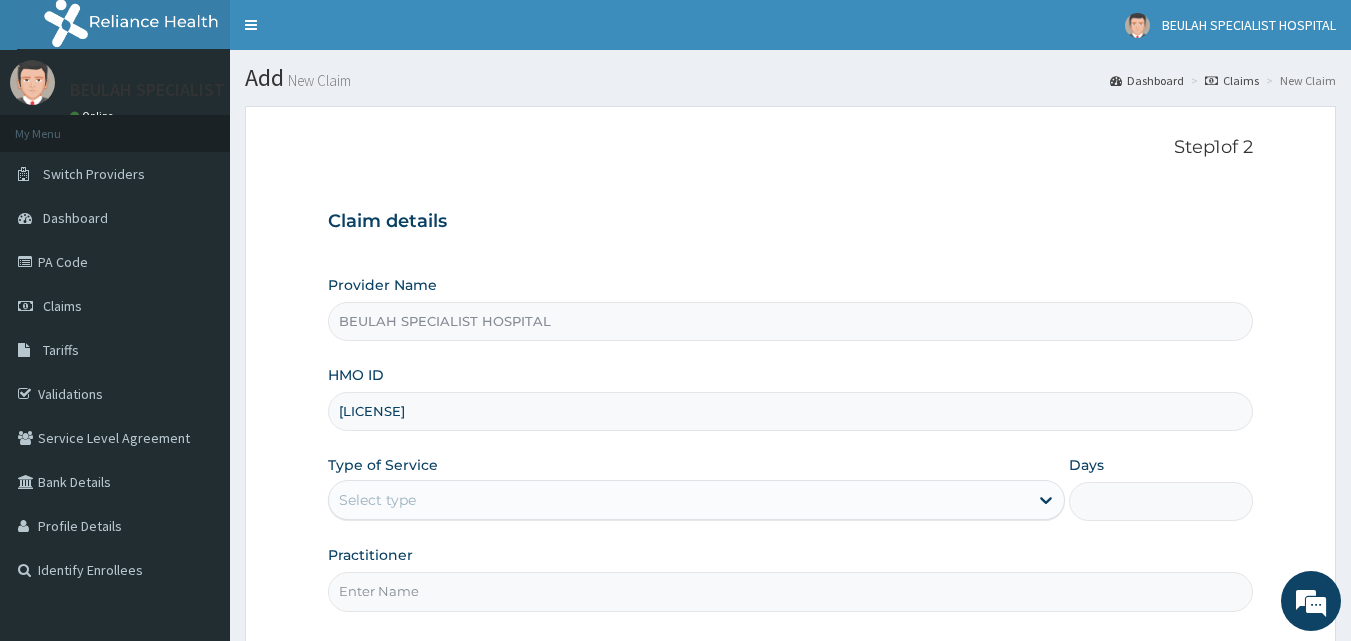 click on "Select type" at bounding box center [678, 500] 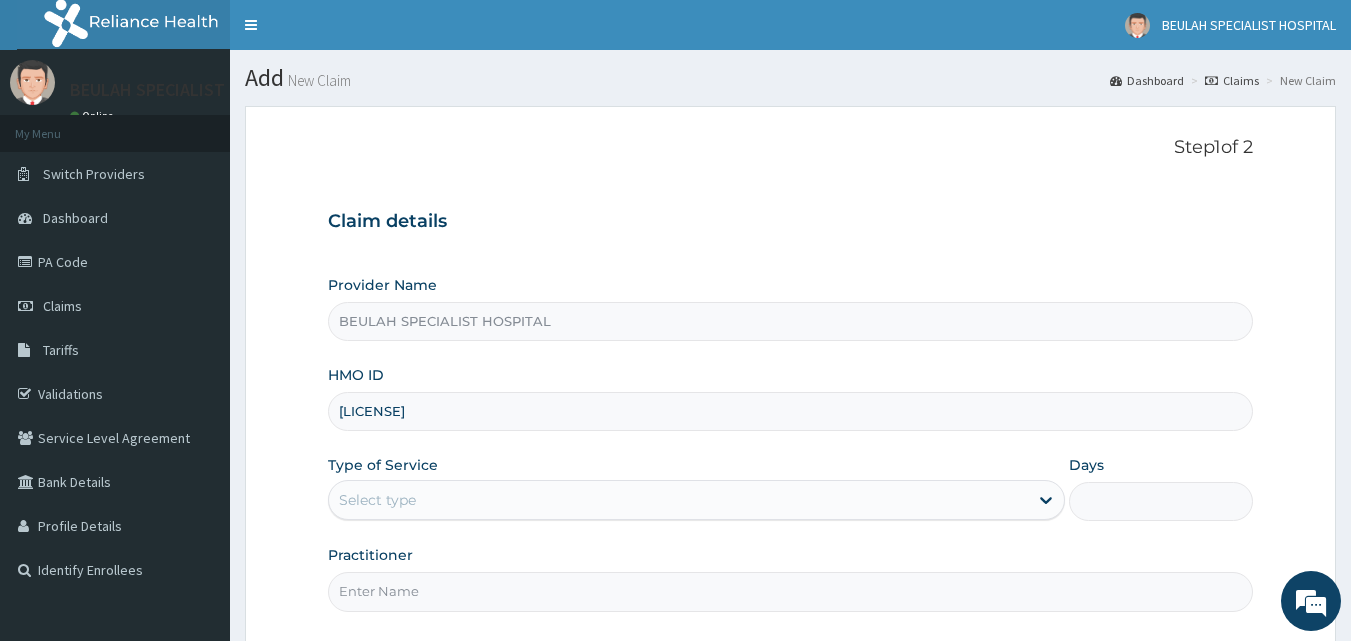 click on "ERM/10276/B" at bounding box center [791, 411] 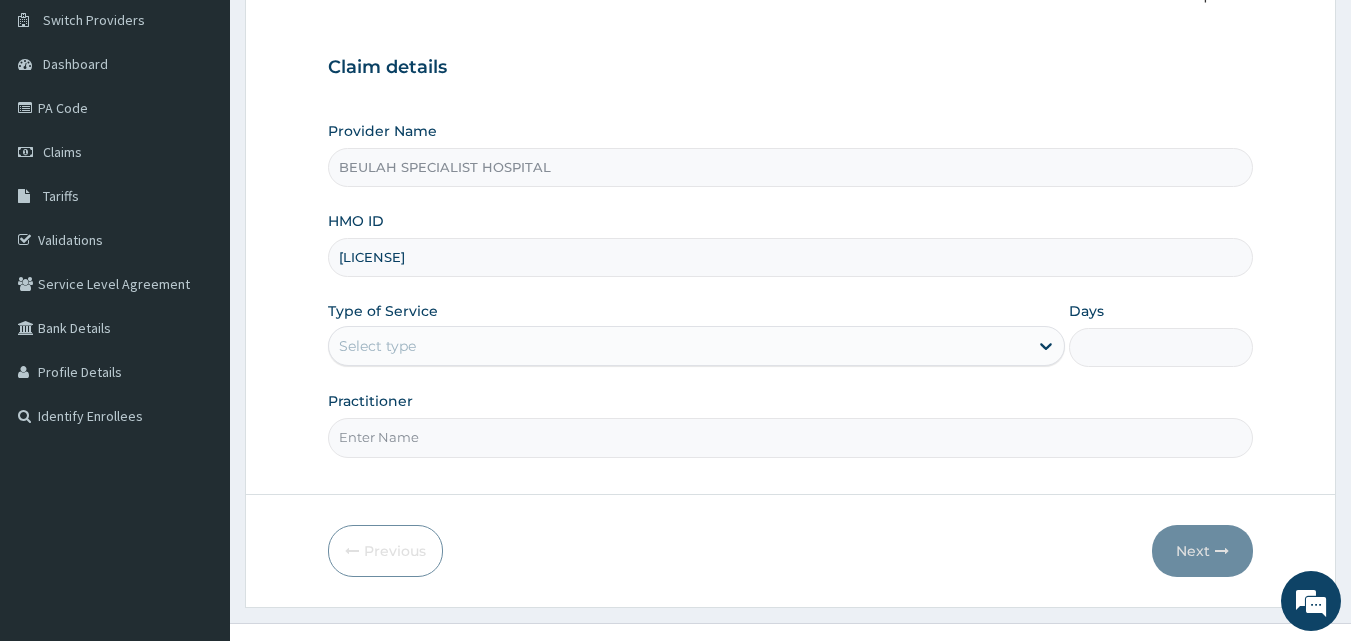 scroll, scrollTop: 161, scrollLeft: 0, axis: vertical 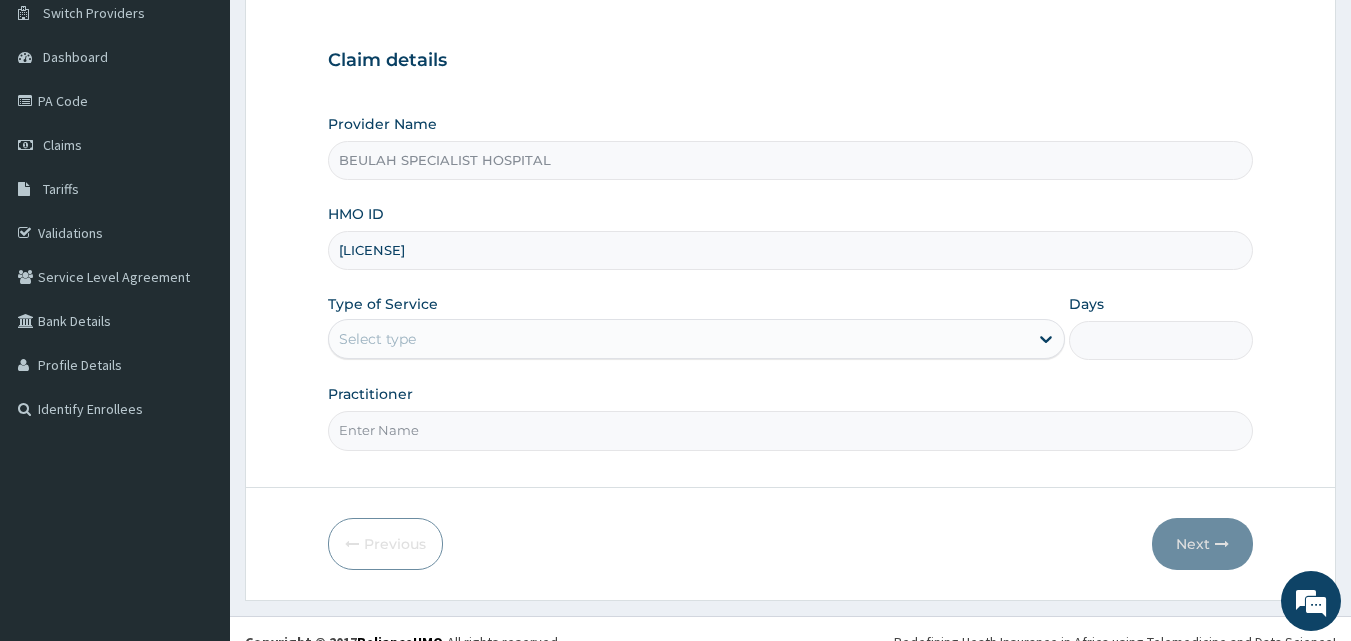 click on "Practitioner" at bounding box center (791, 430) 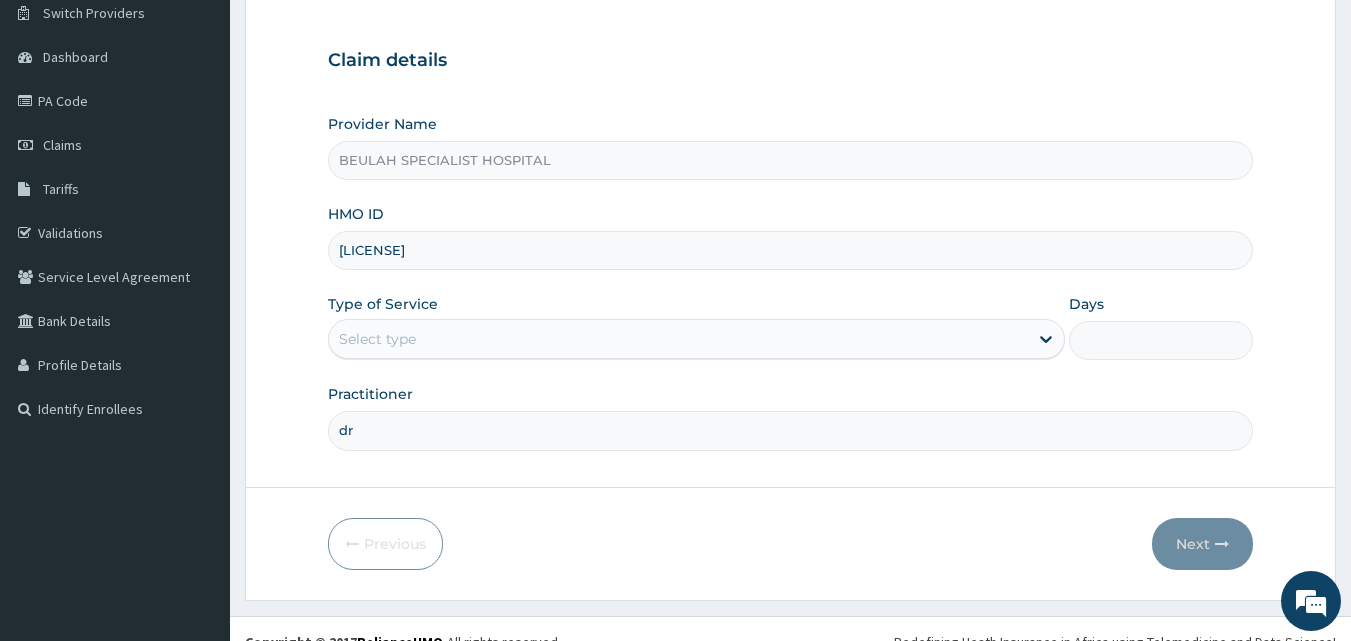 type on "d" 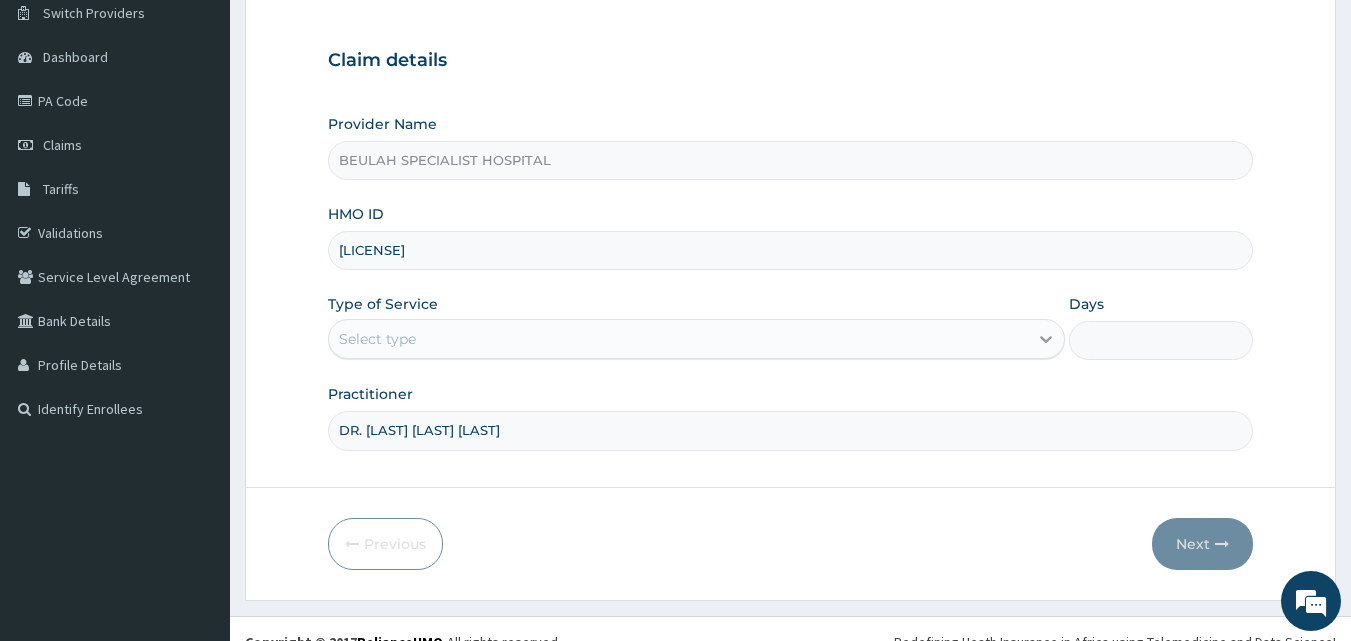 type on "DR. JACK WISDOM LUCKY" 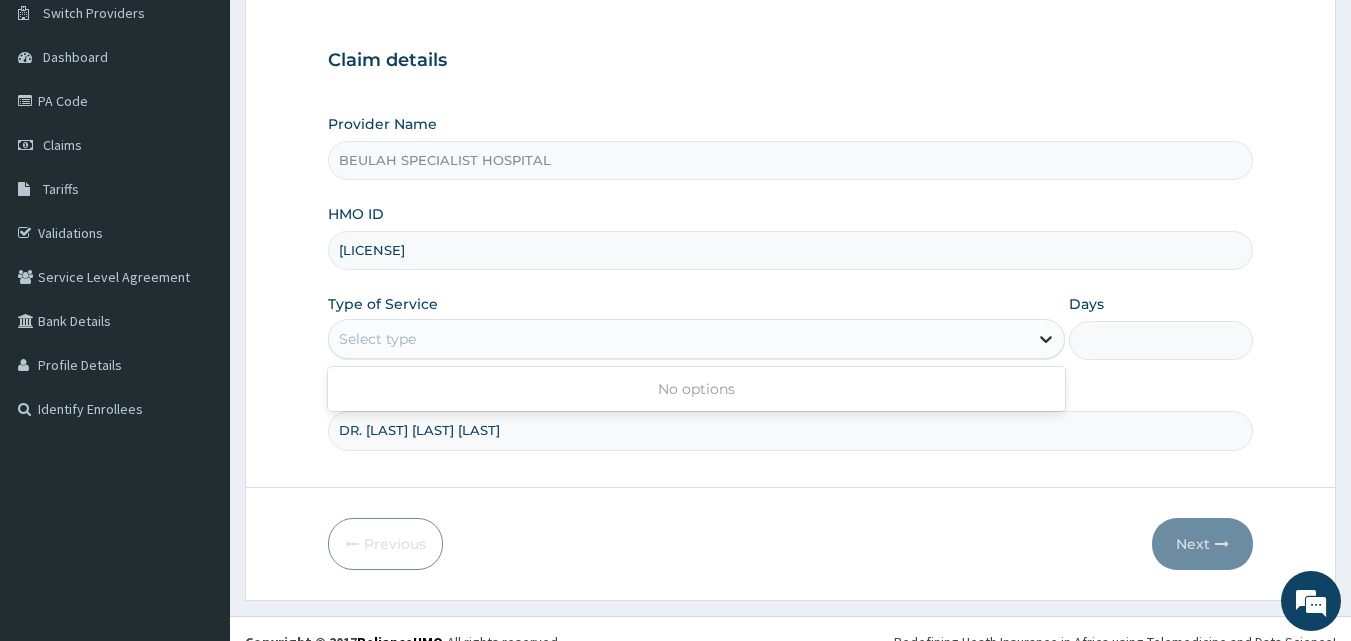 click 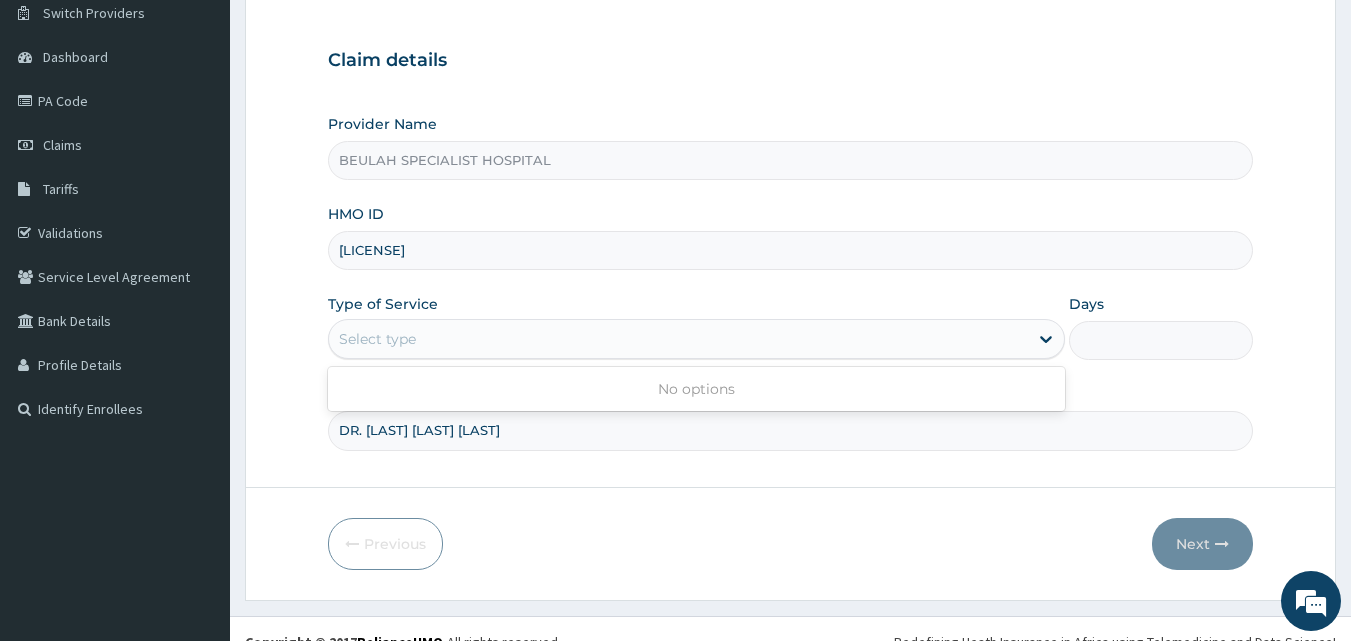 drag, startPoint x: 1047, startPoint y: 339, endPoint x: 787, endPoint y: 351, distance: 260.27676 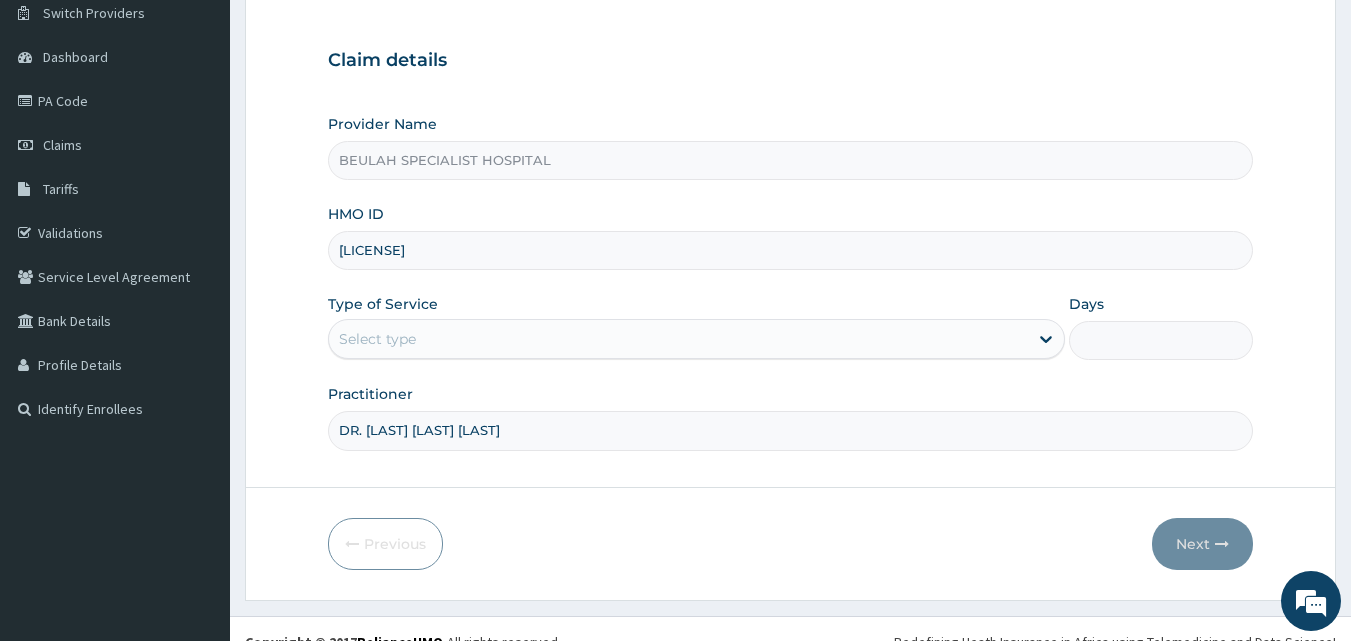 click on "Select type" at bounding box center [678, 339] 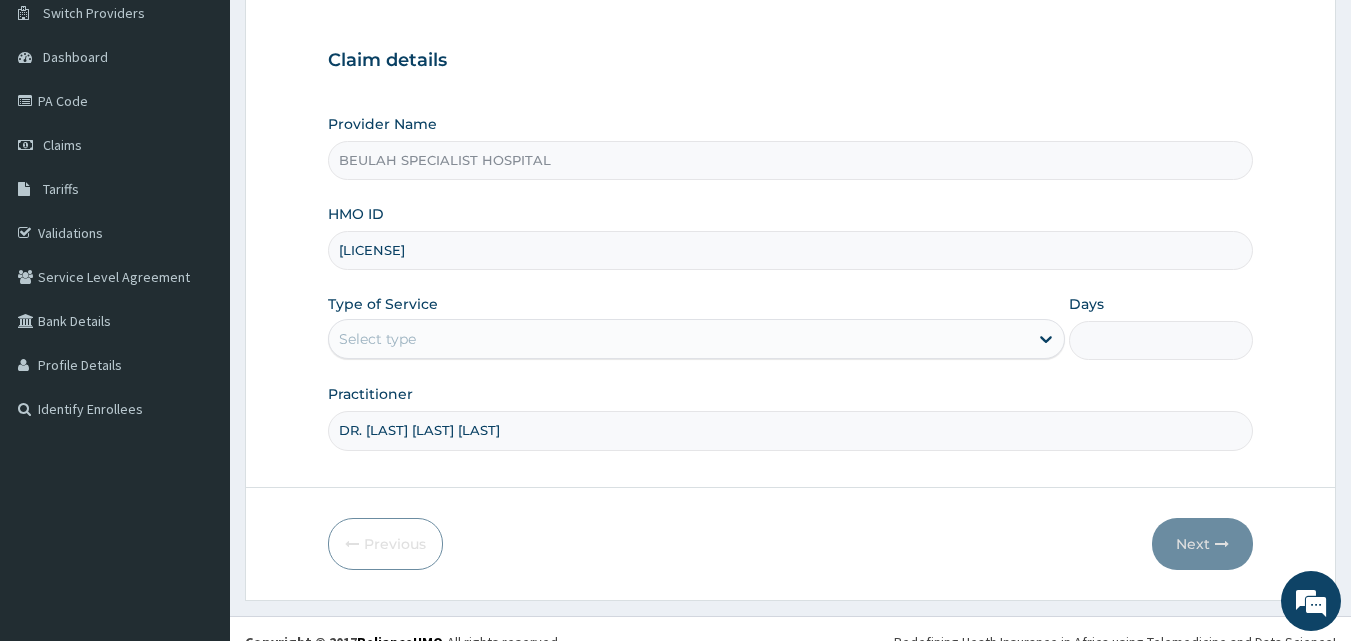 click on "Select type" at bounding box center [678, 339] 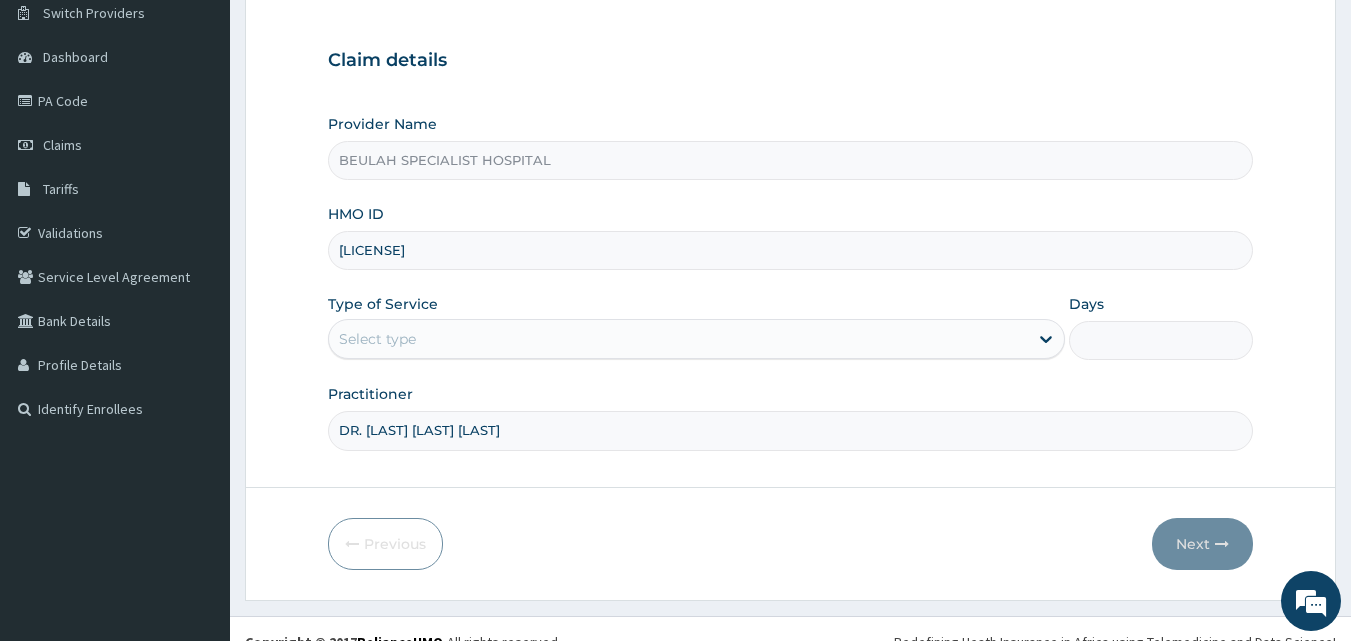 click on "Days" at bounding box center (1161, 340) 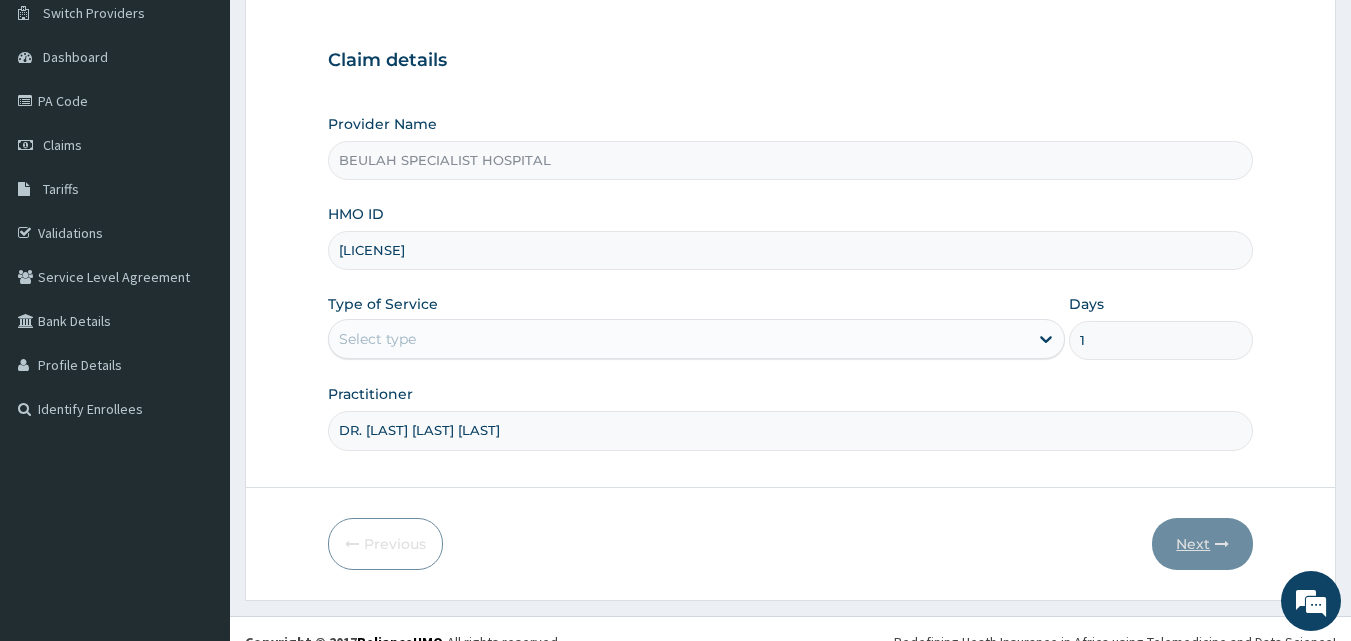 type on "1" 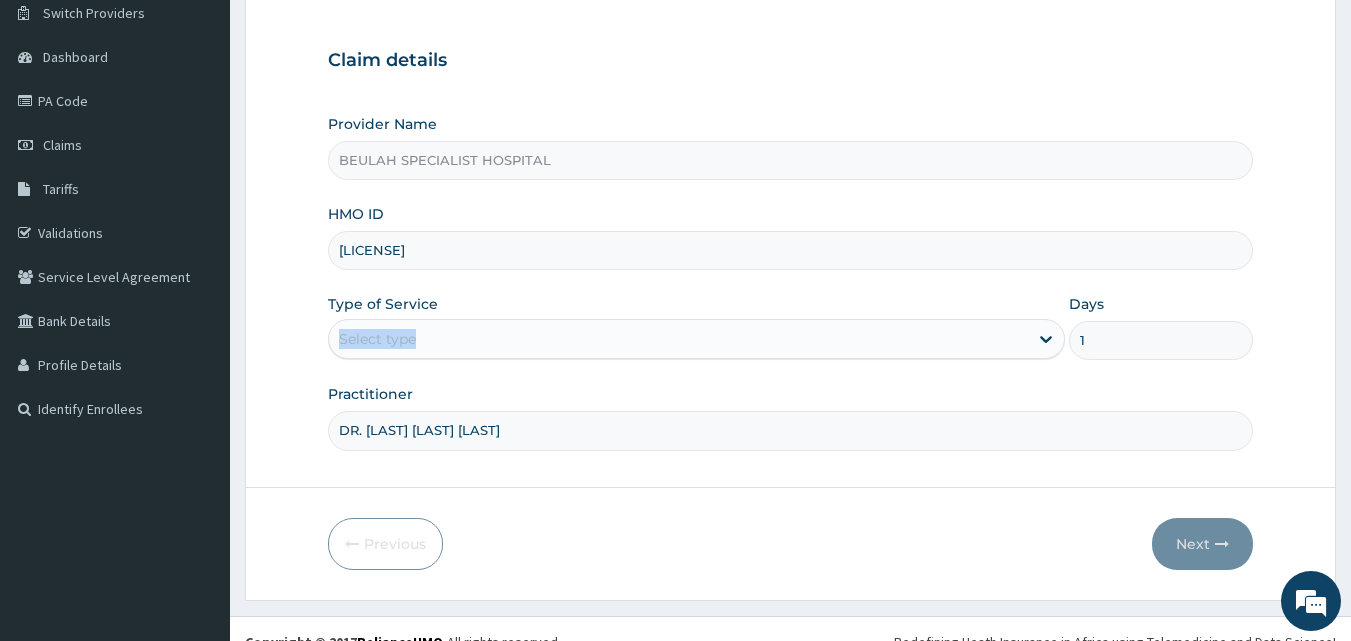 drag, startPoint x: 471, startPoint y: 301, endPoint x: 540, endPoint y: 327, distance: 73.736015 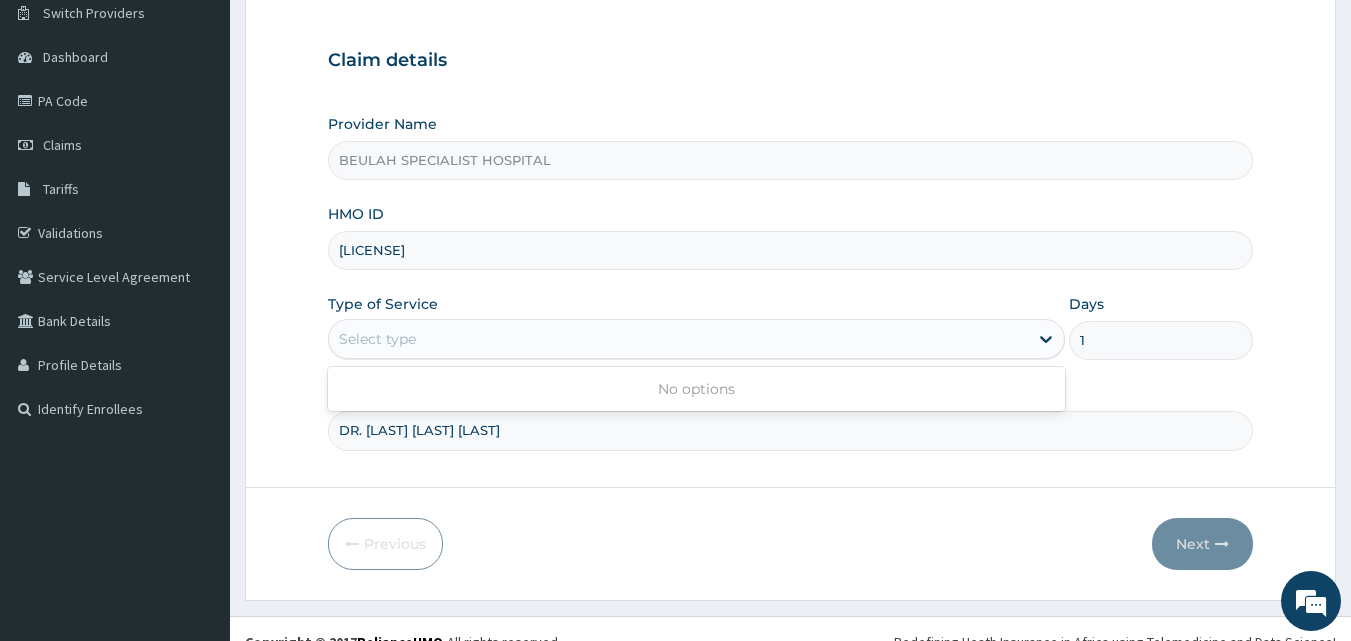 click on "Select type" at bounding box center (678, 339) 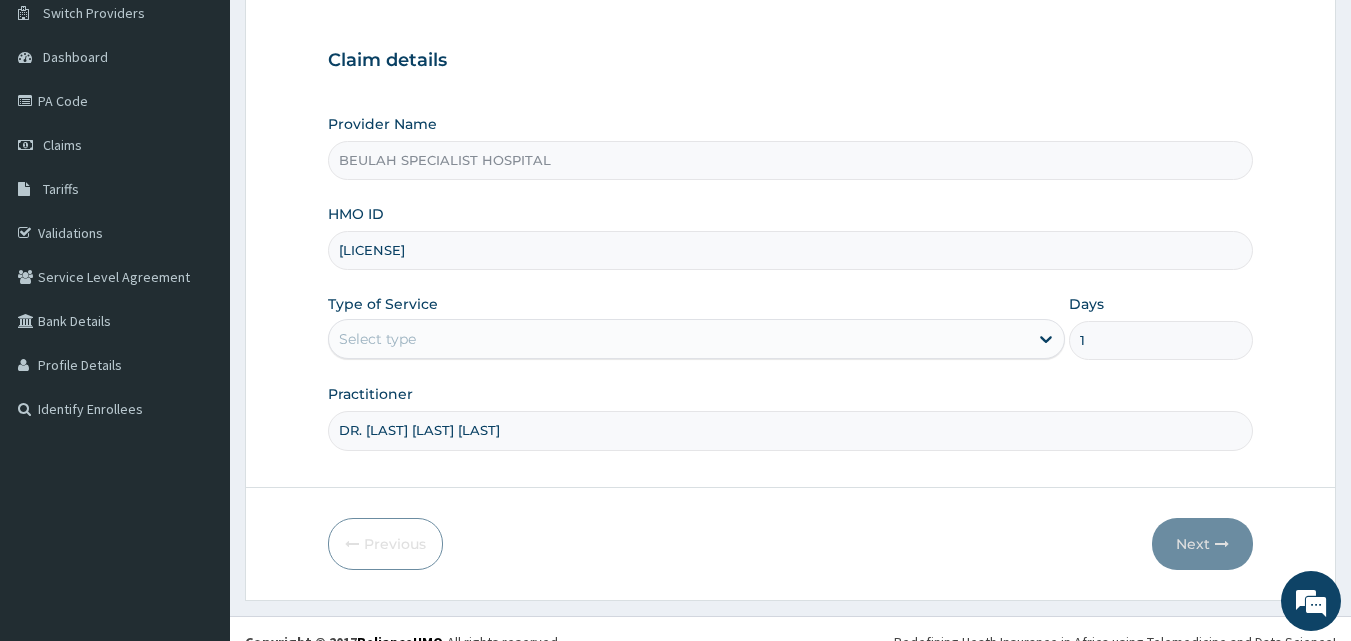 click on "Select type" at bounding box center [678, 339] 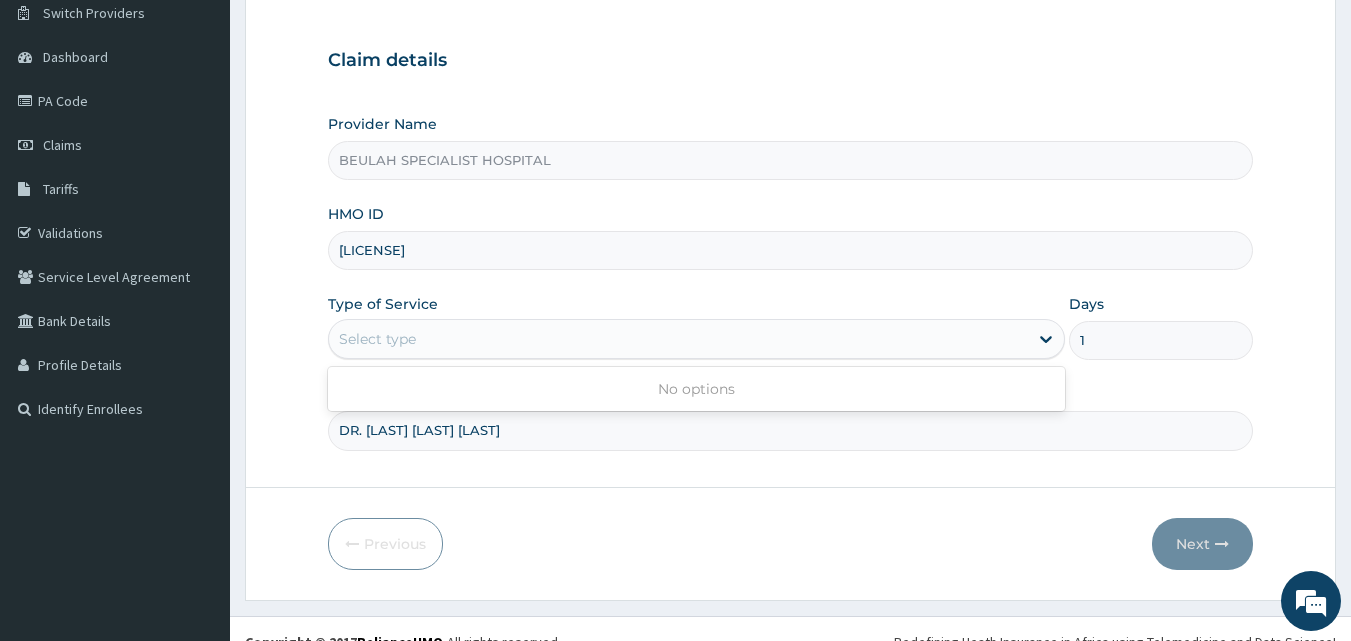 click on "Select type" at bounding box center [678, 339] 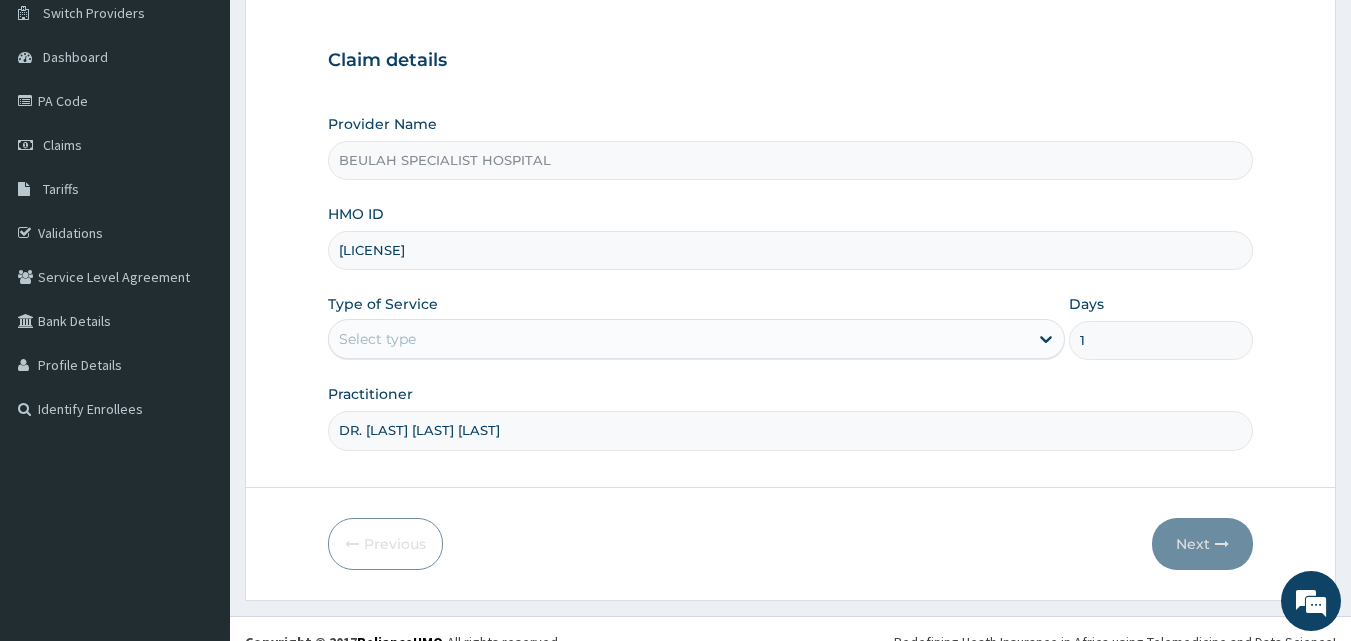 click on "Select type" at bounding box center (678, 339) 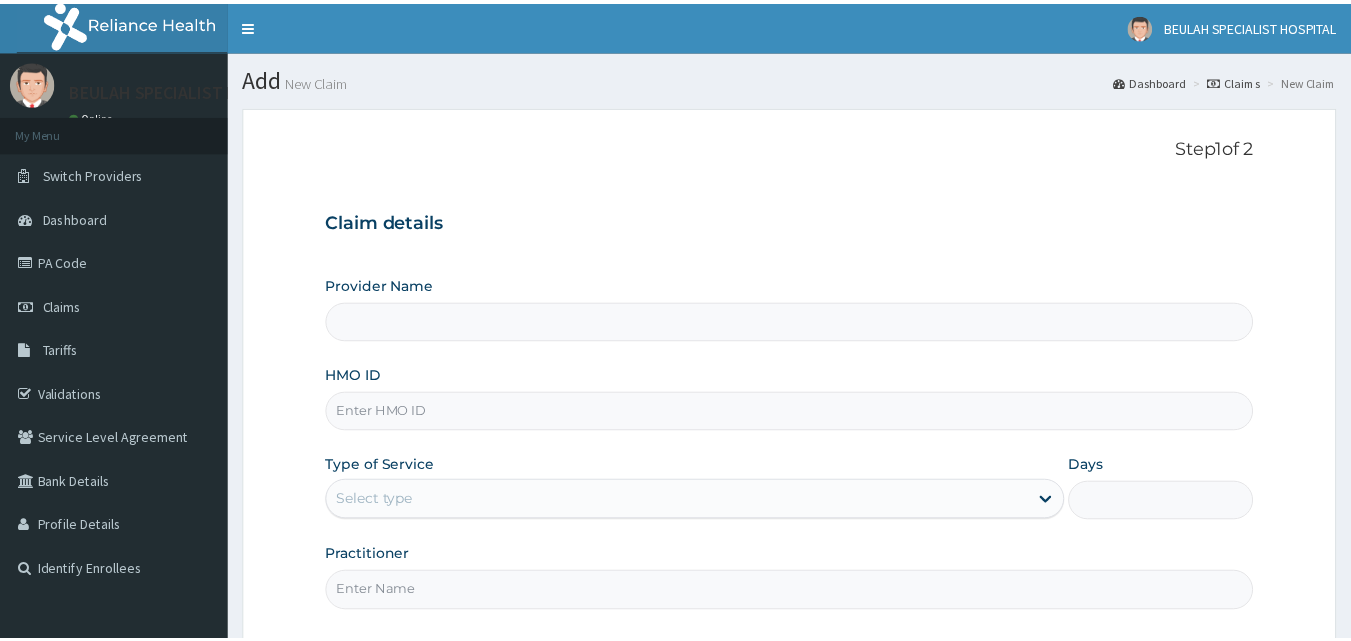 scroll, scrollTop: 161, scrollLeft: 0, axis: vertical 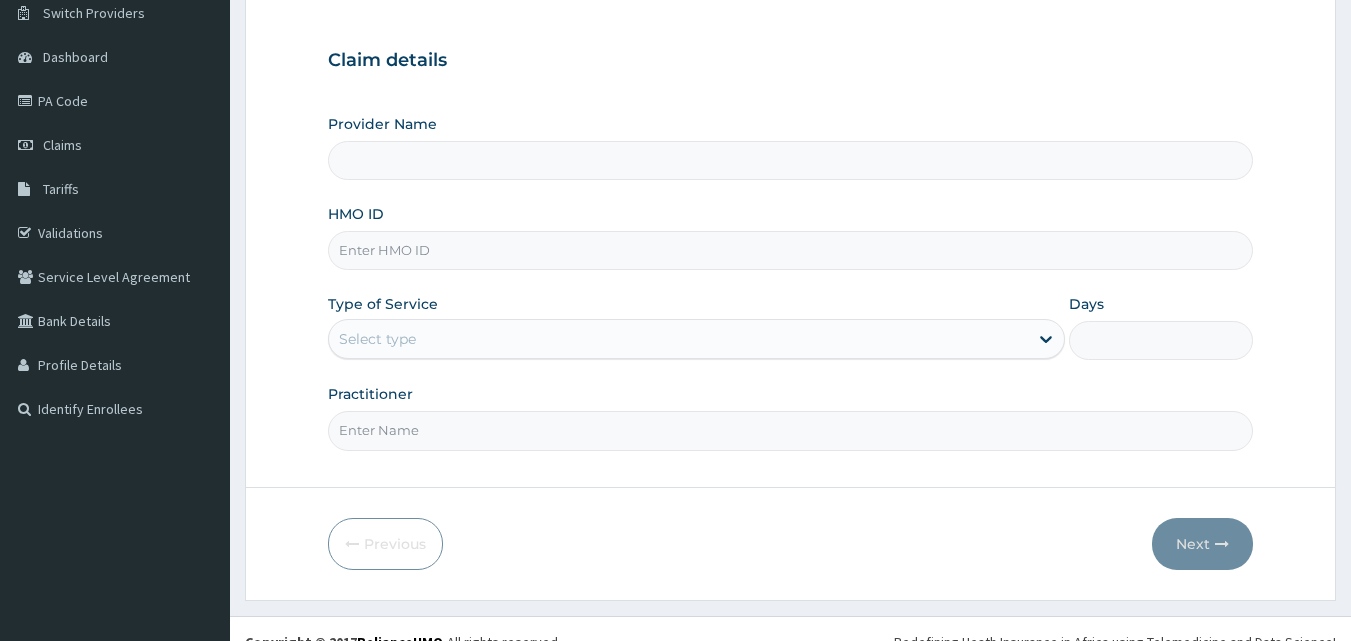 type on "BEULAH SPECIALIST HOSPITAL" 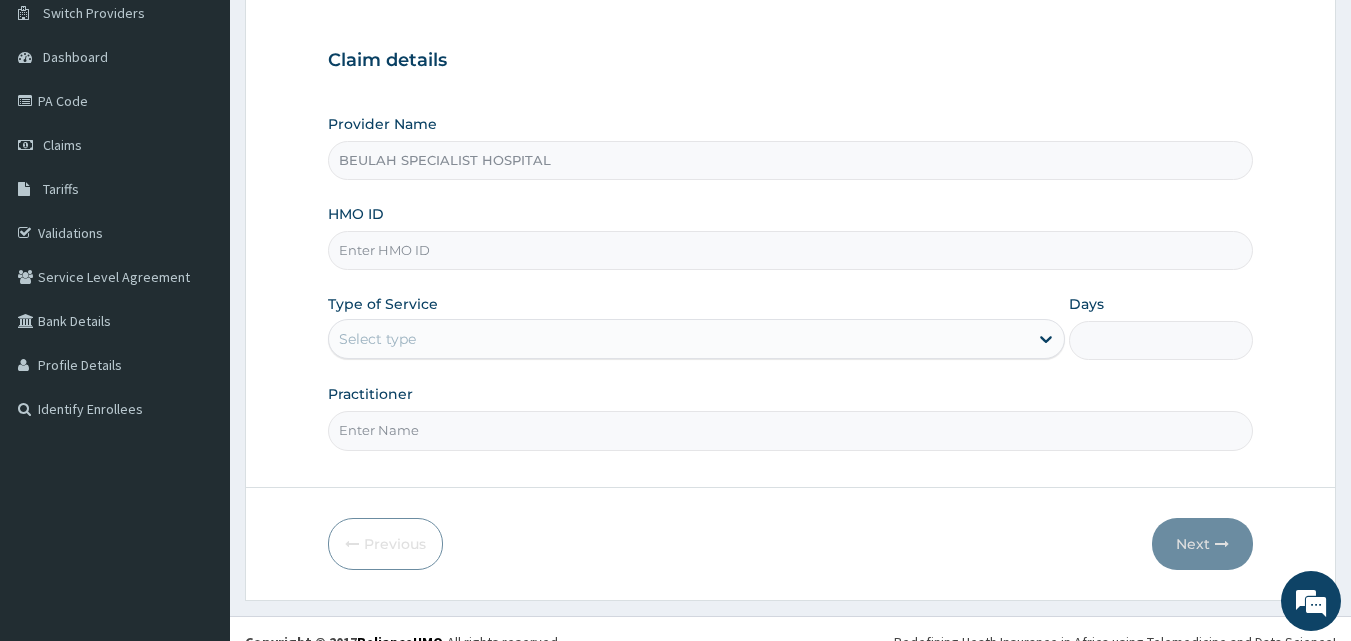 click on "HMO ID" at bounding box center (791, 250) 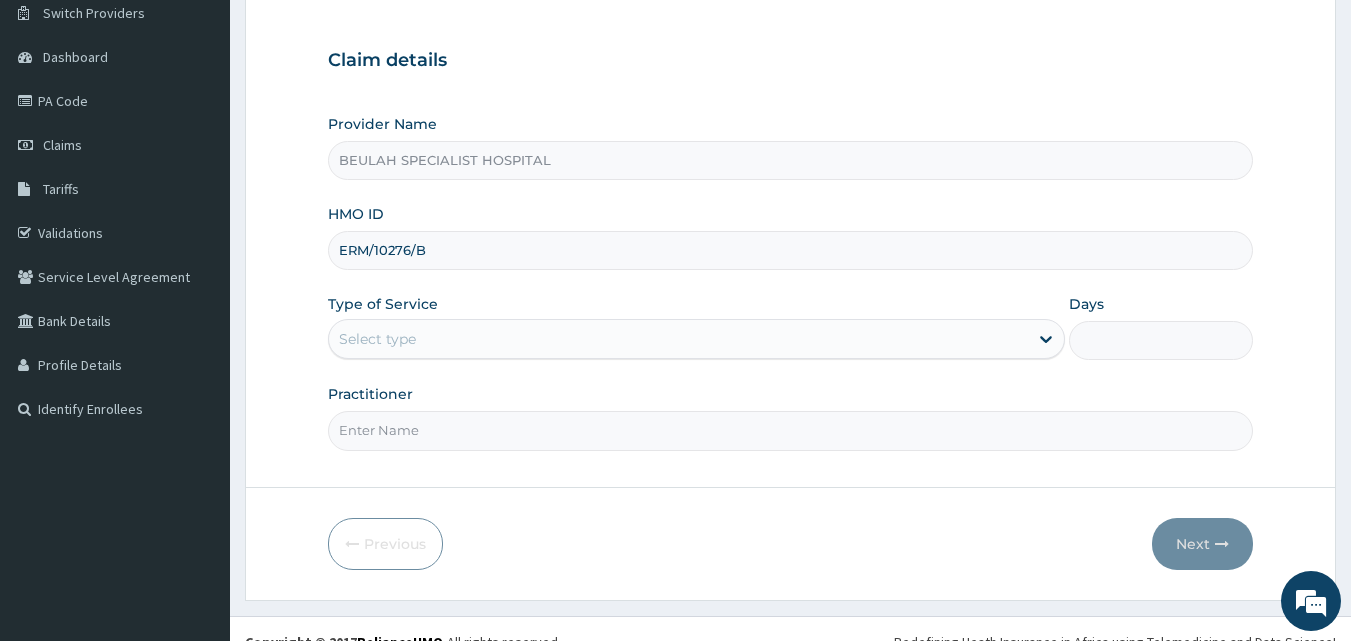 type on "ERM/10276/B" 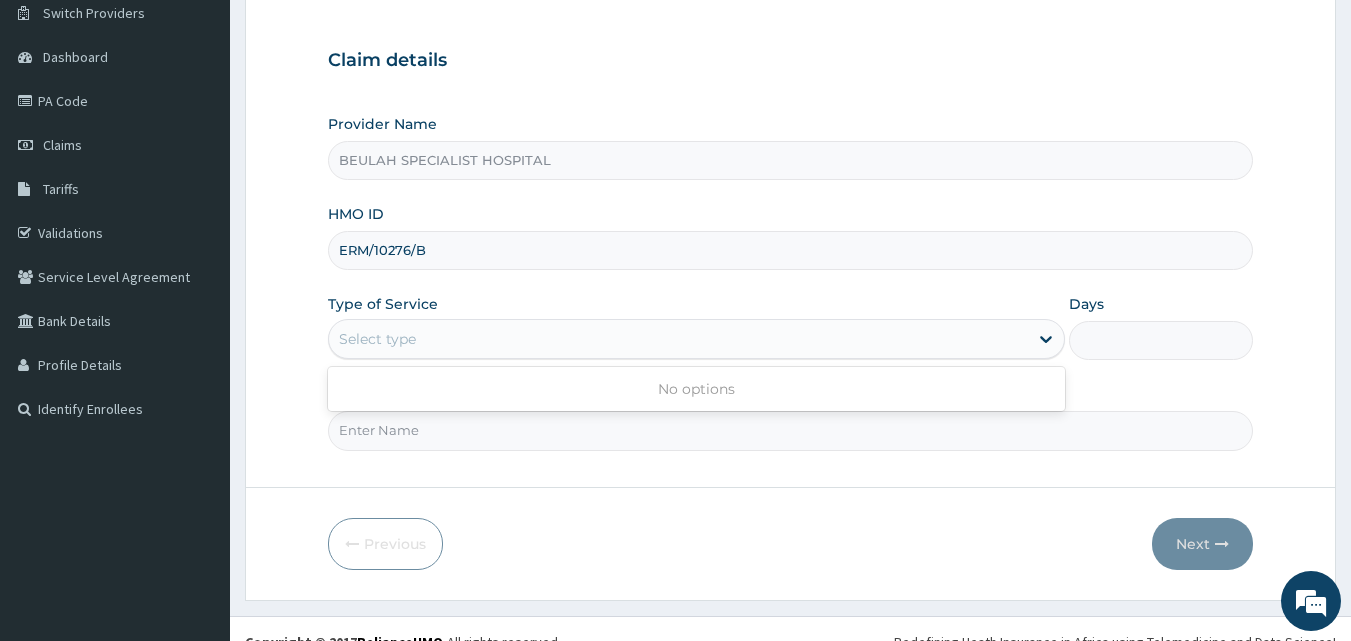 click on "Select type" at bounding box center [678, 339] 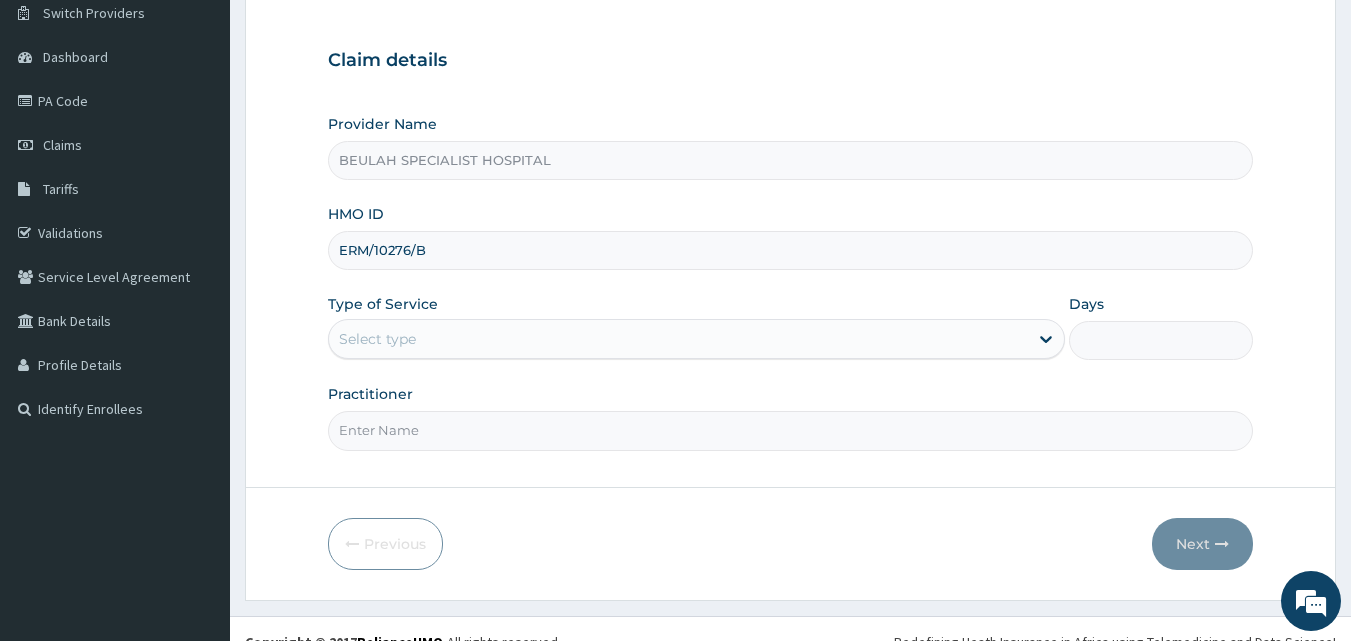 click on "Days" at bounding box center (1161, 340) 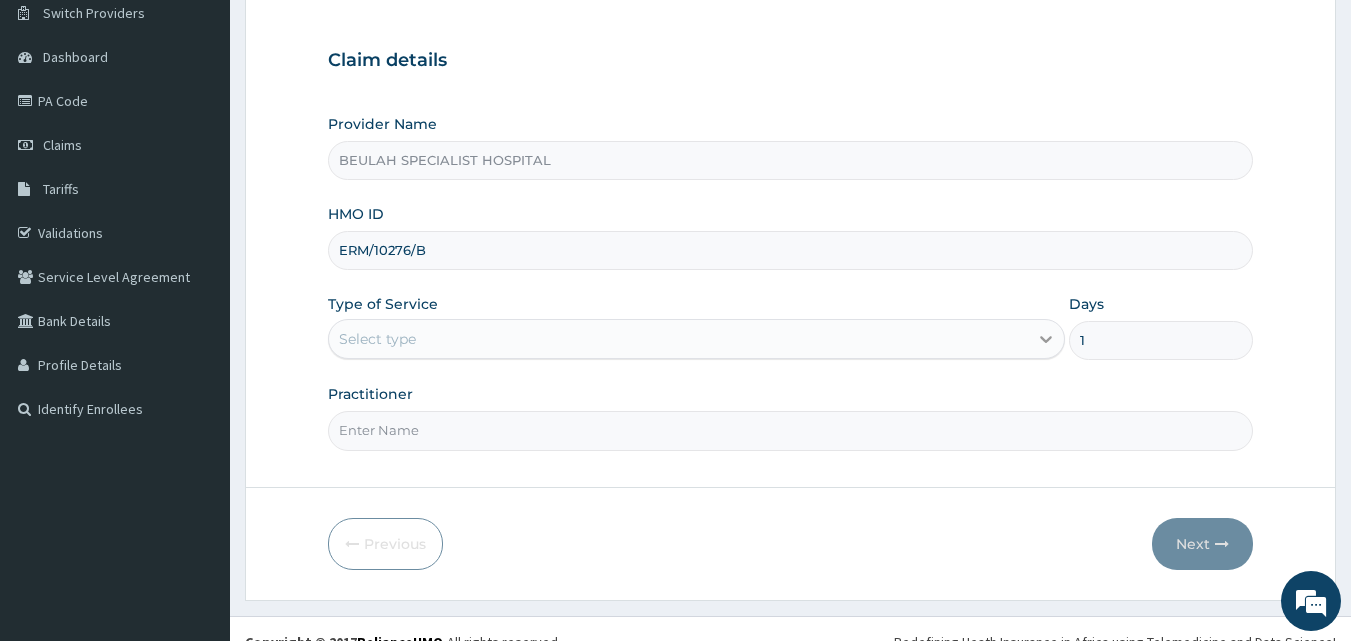 scroll, scrollTop: 0, scrollLeft: 0, axis: both 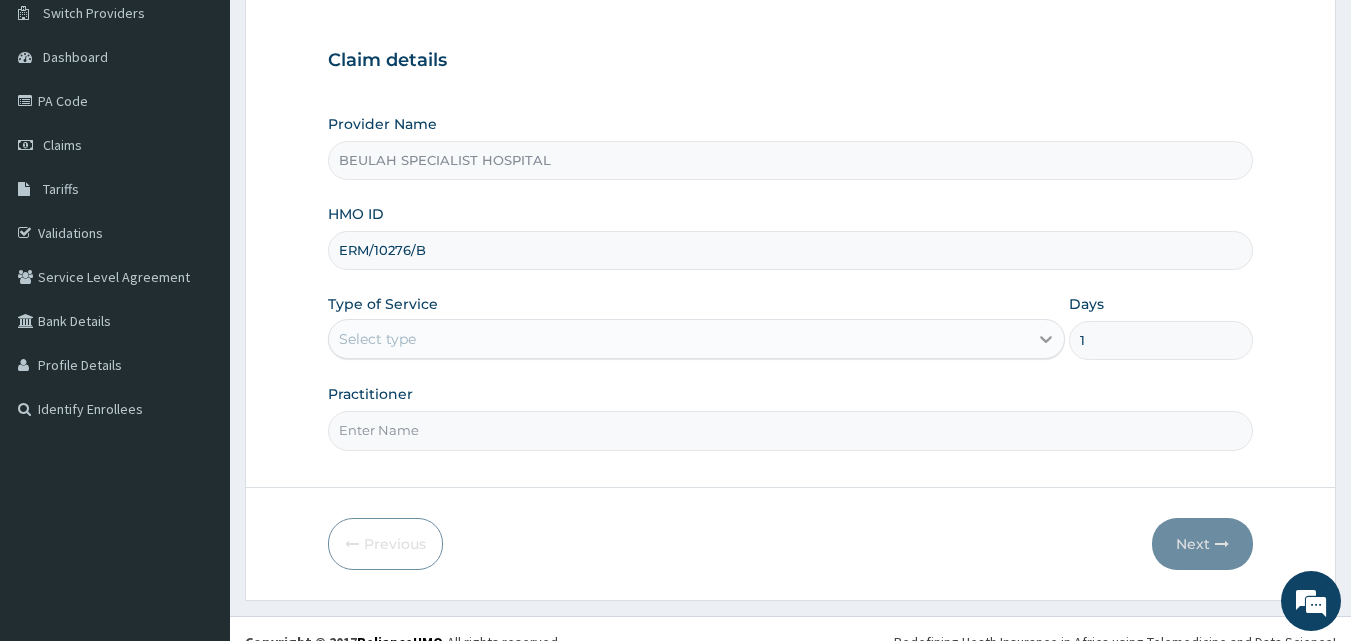 type on "1" 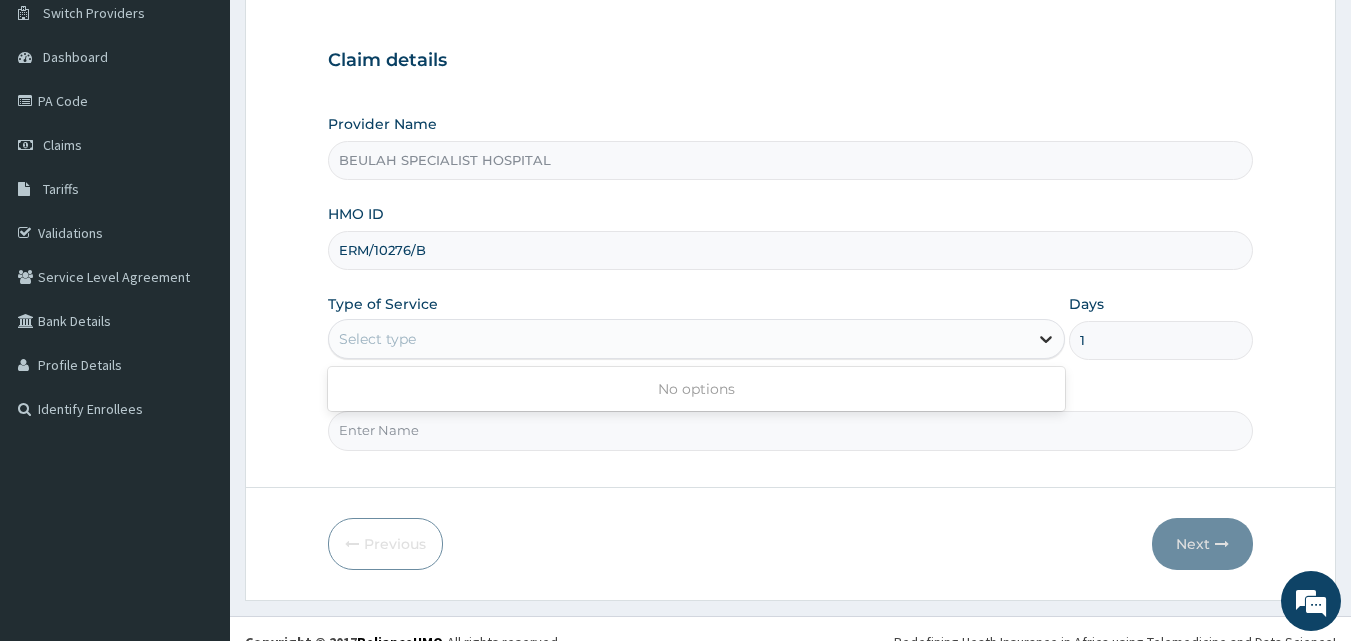 click 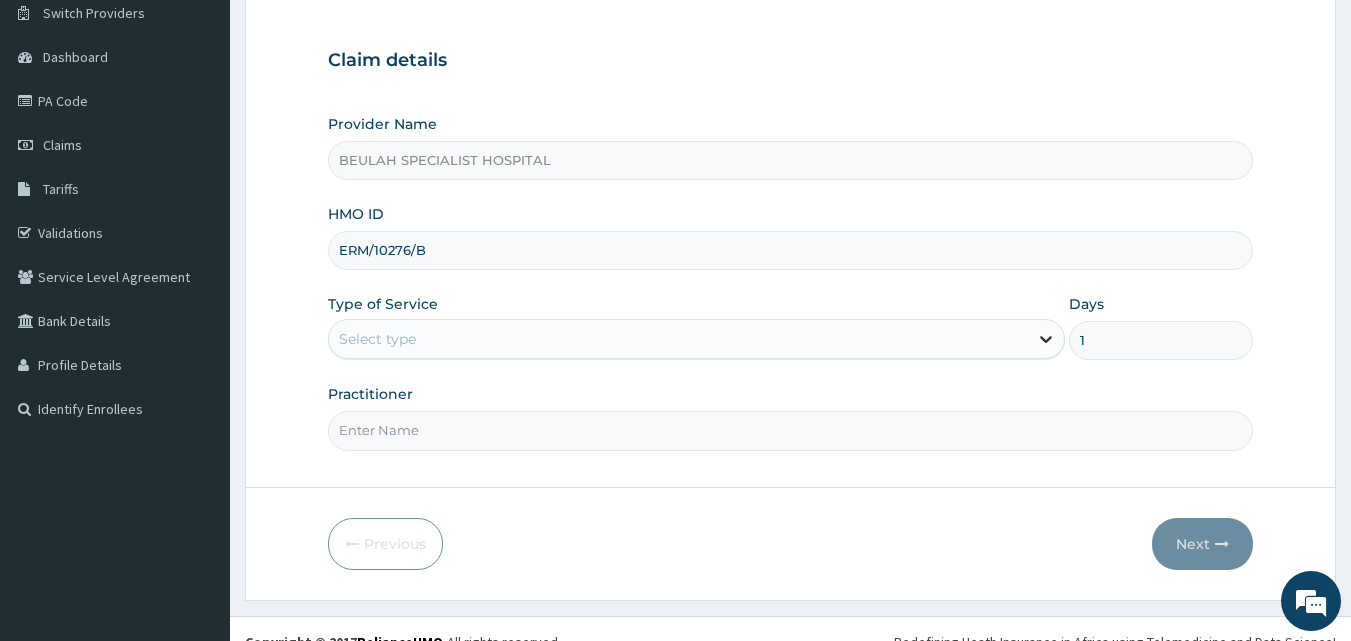 click 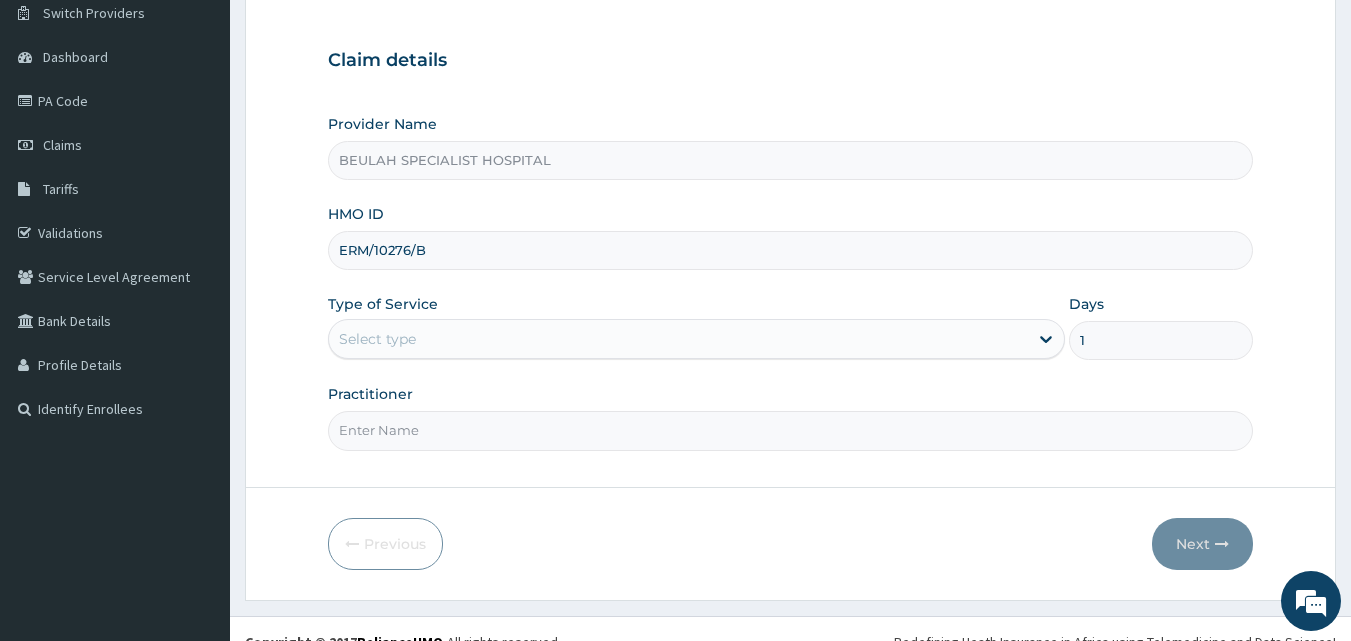click on "Practitioner" at bounding box center [791, 430] 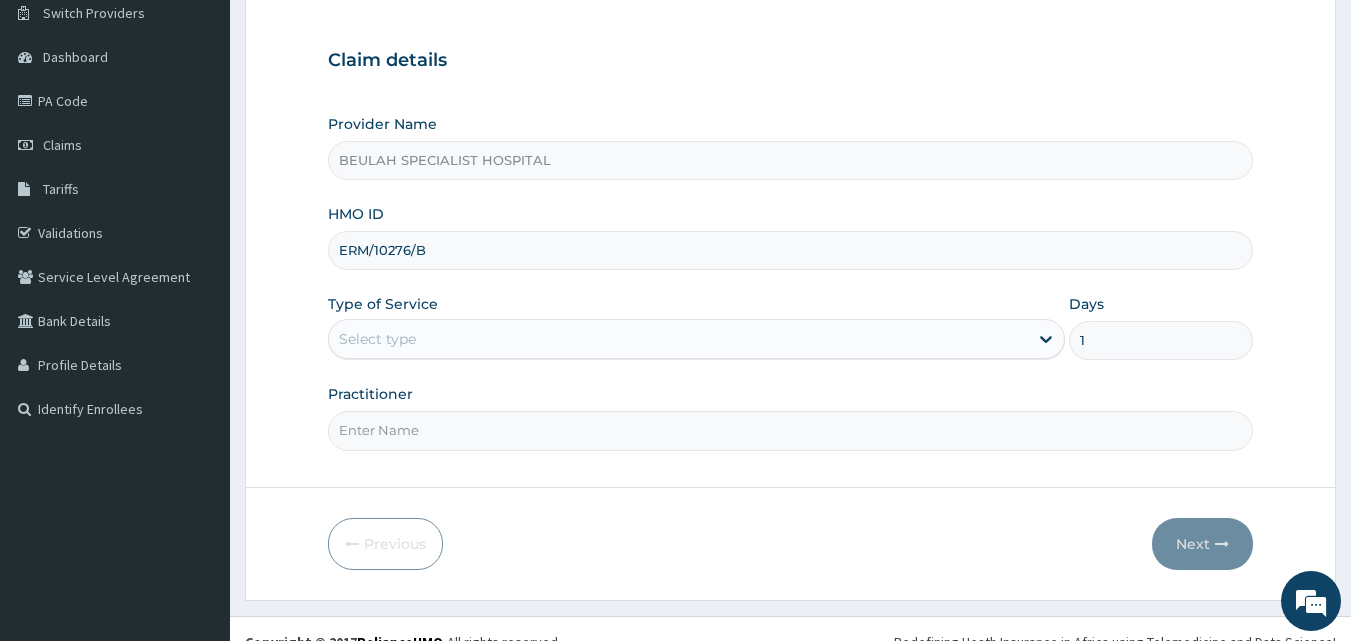 click on "Practitioner" at bounding box center [791, 430] 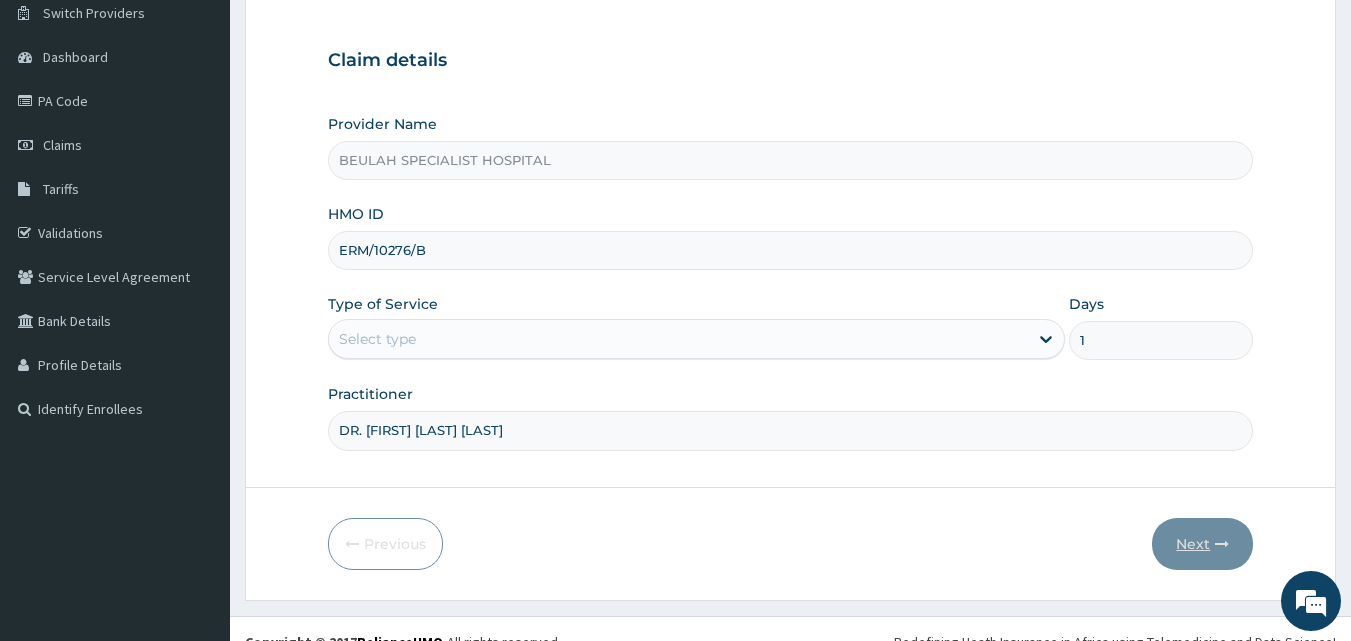 type on "DR. JACK WISDOM LUCKY" 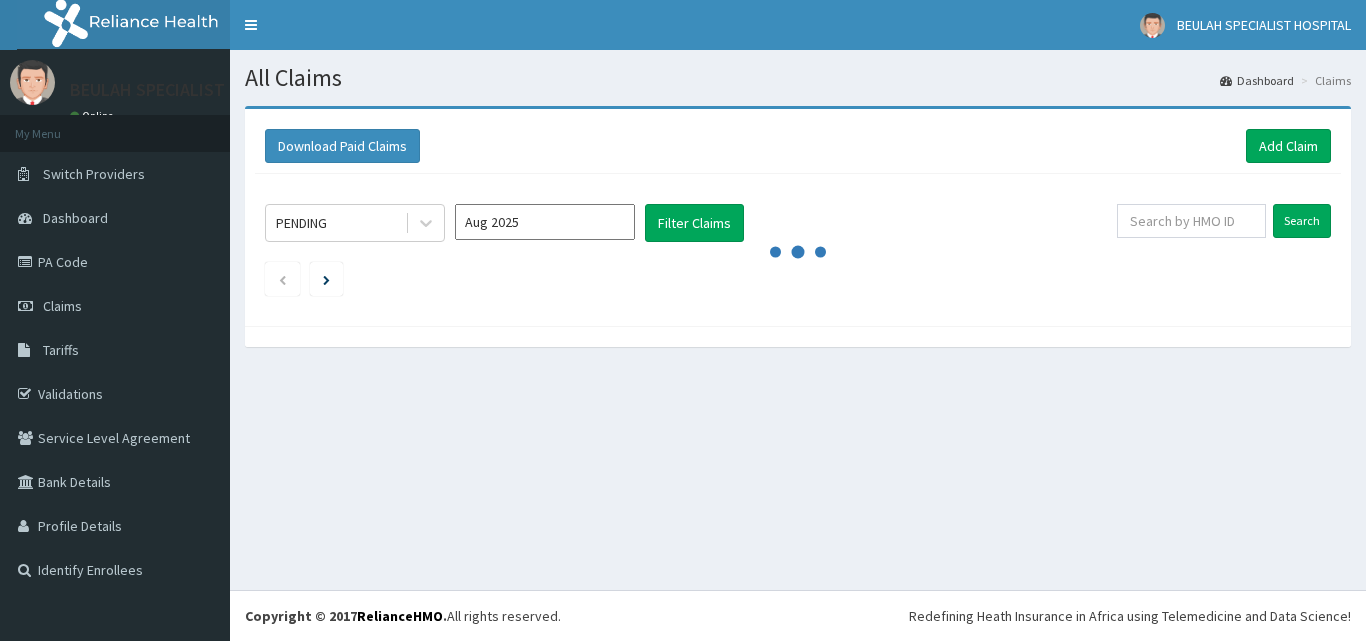 scroll, scrollTop: 0, scrollLeft: 0, axis: both 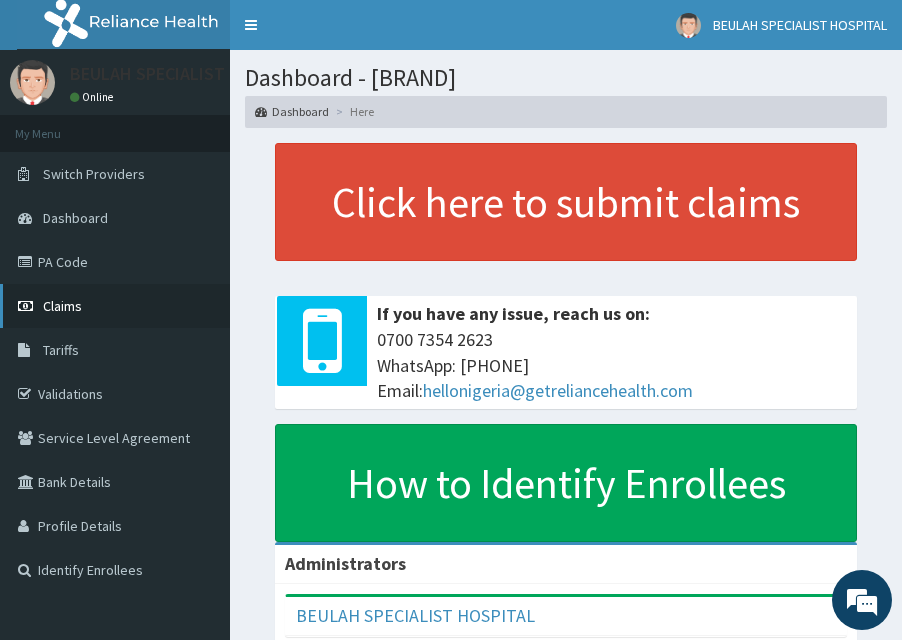click on "Claims" at bounding box center [62, 306] 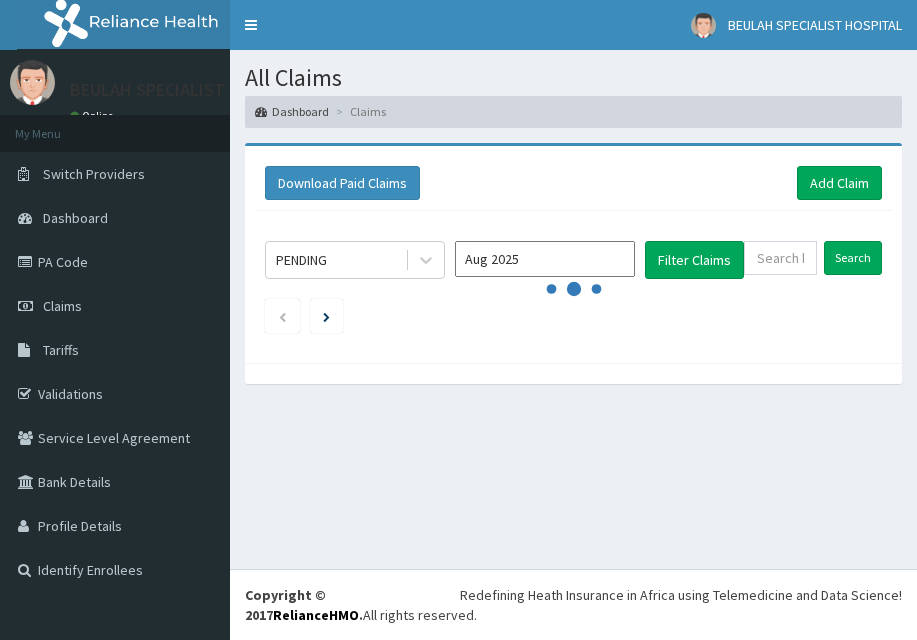 scroll, scrollTop: 0, scrollLeft: 0, axis: both 